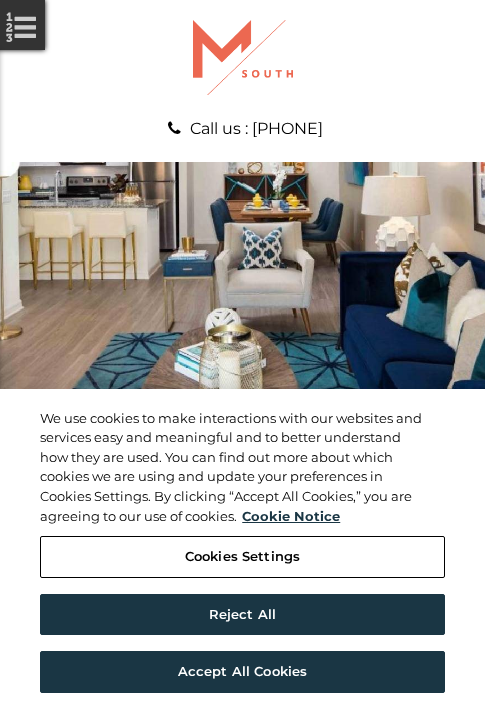 scroll, scrollTop: 0, scrollLeft: 0, axis: both 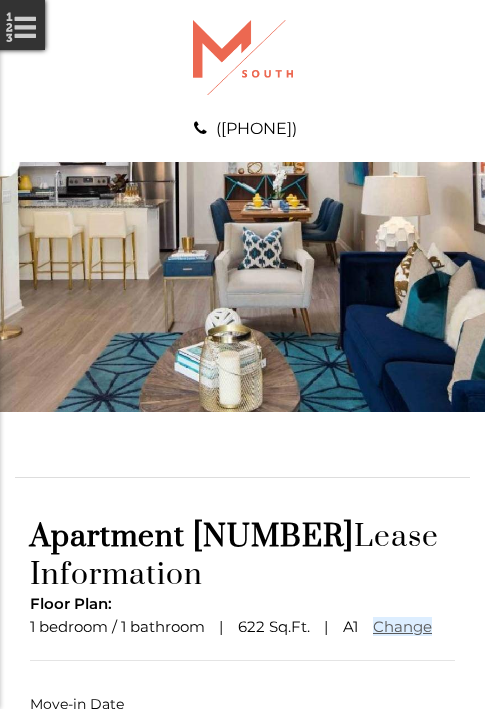 click at bounding box center (243, 791) 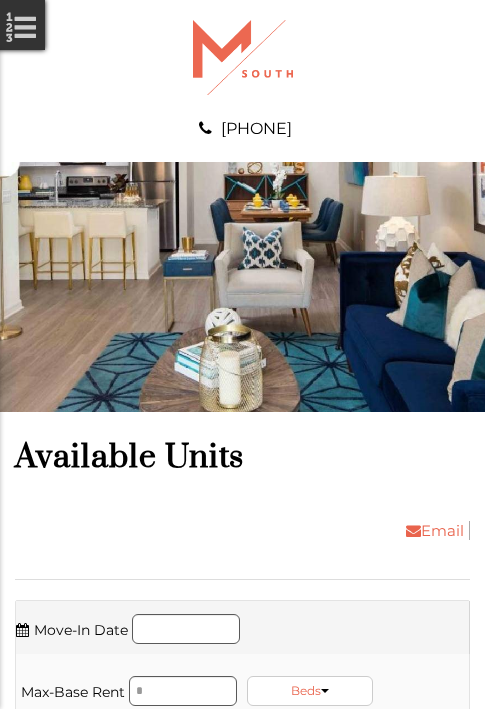 scroll, scrollTop: 0, scrollLeft: 0, axis: both 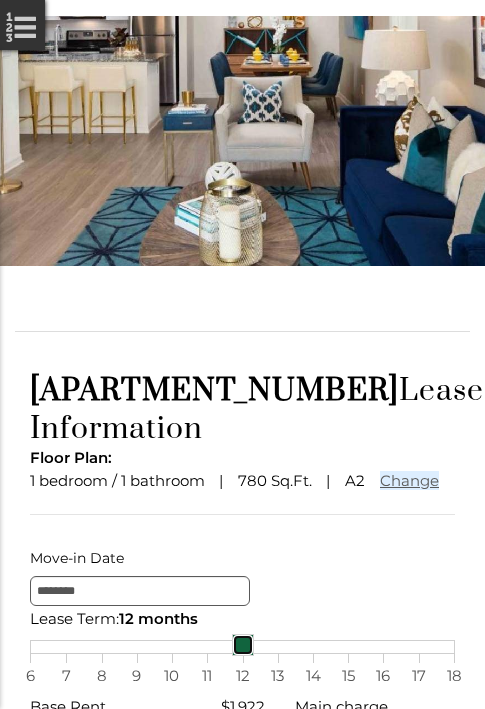 click at bounding box center [243, 645] 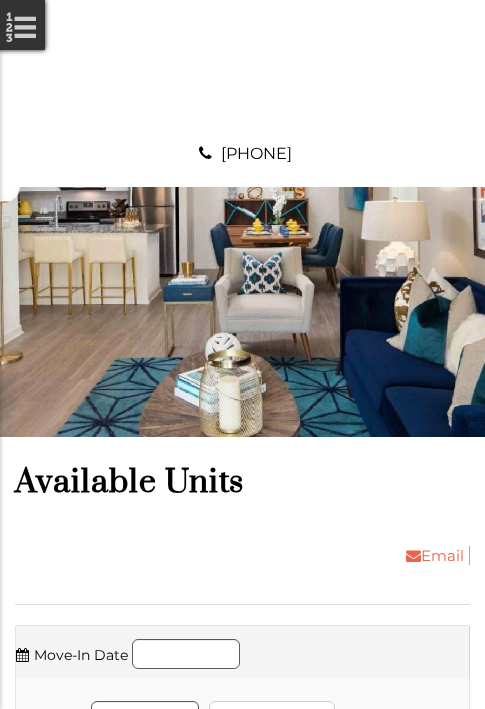 scroll, scrollTop: 0, scrollLeft: 0, axis: both 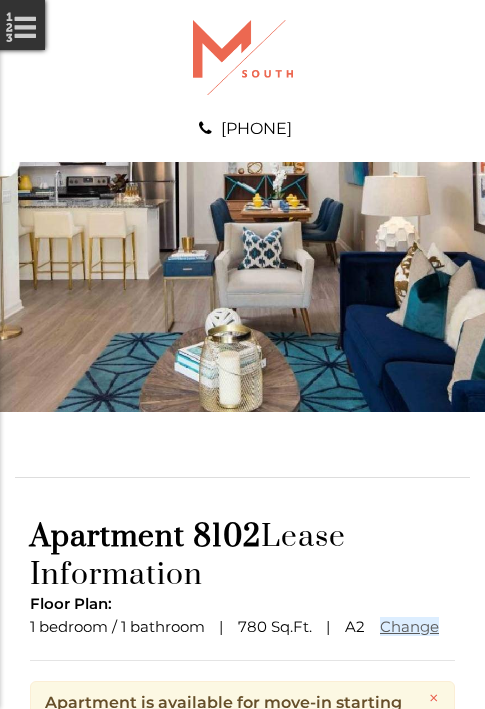 click at bounding box center (243, 886) 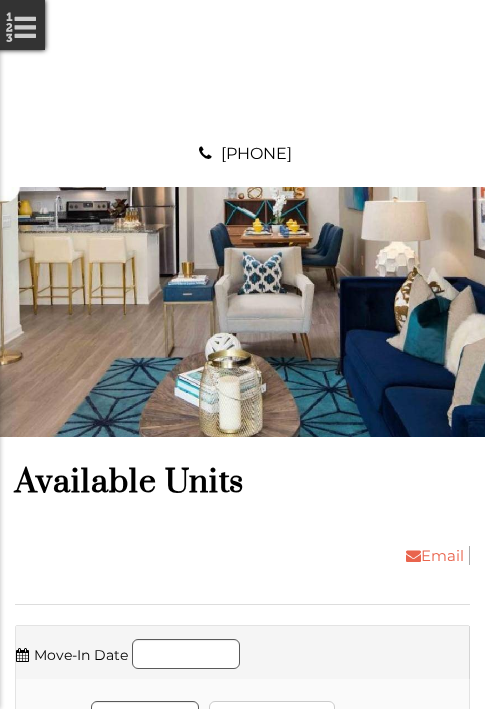 scroll, scrollTop: 0, scrollLeft: 0, axis: both 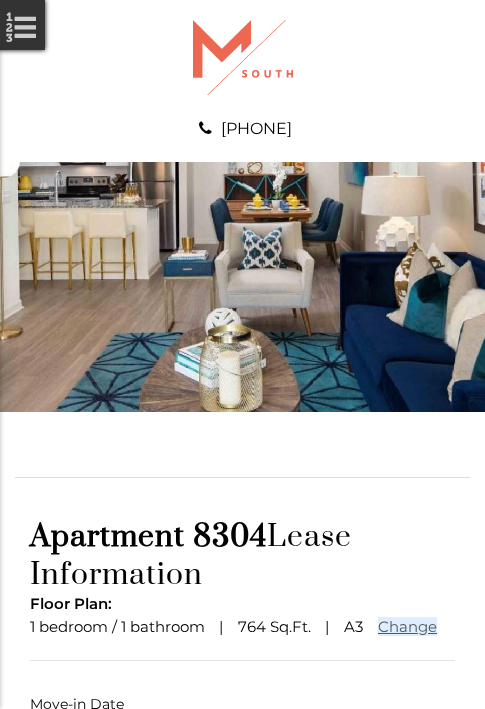 click at bounding box center [243, 791] 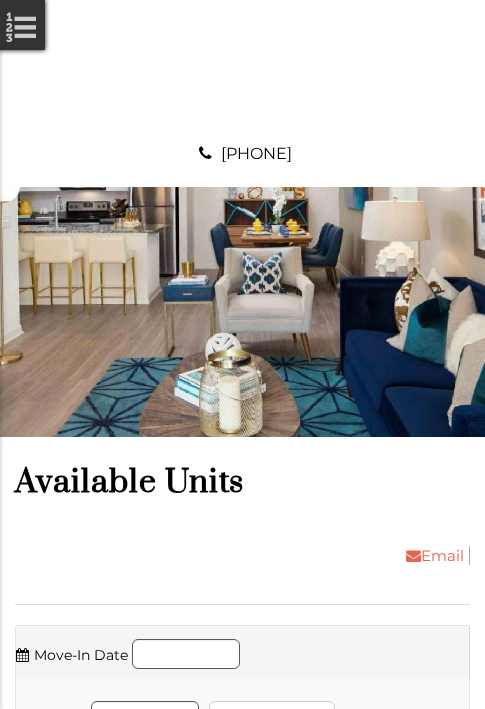 scroll, scrollTop: 0, scrollLeft: 0, axis: both 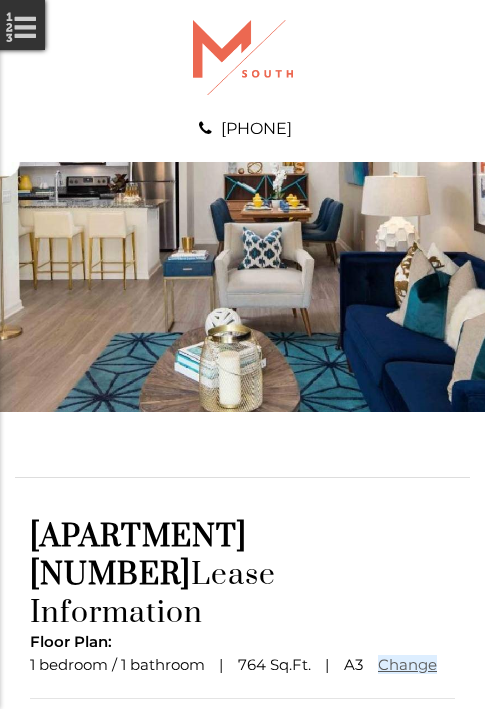 click at bounding box center [243, 829] 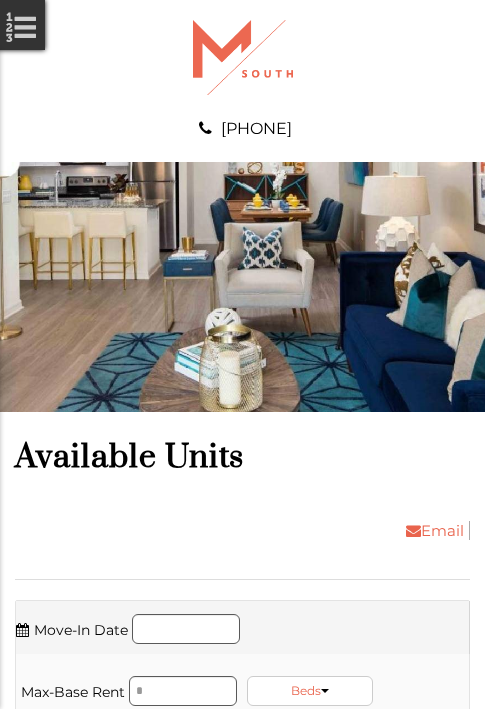 scroll, scrollTop: 0, scrollLeft: 0, axis: both 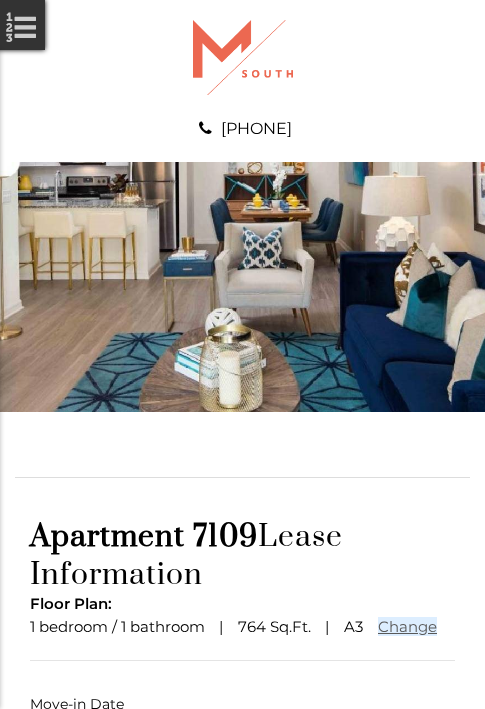 click at bounding box center [243, 791] 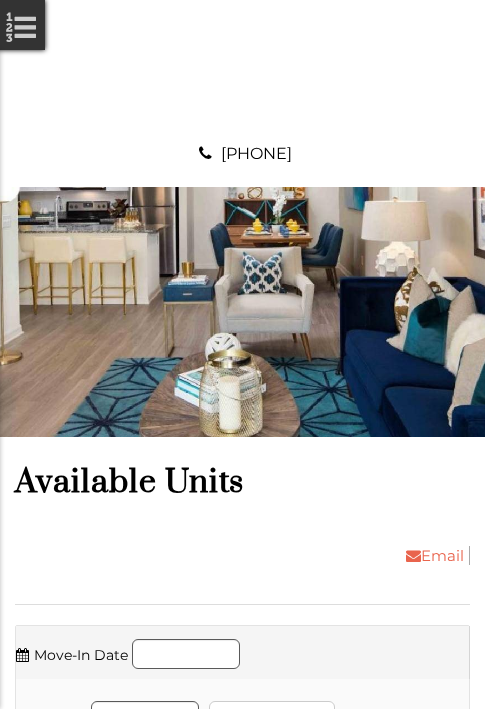 scroll, scrollTop: 0, scrollLeft: 0, axis: both 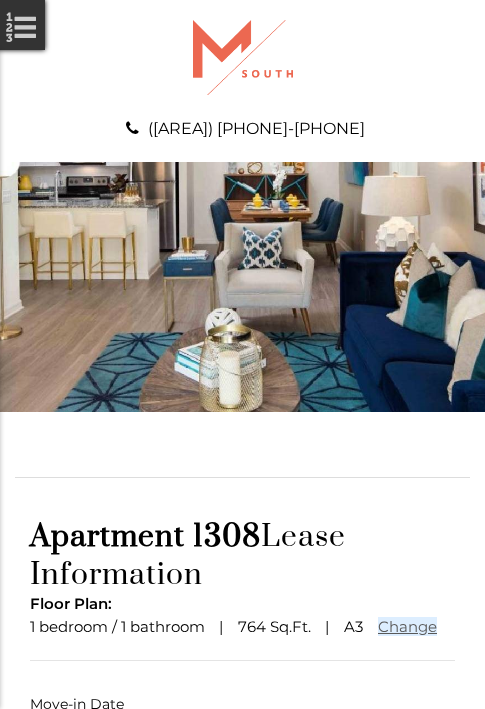 click at bounding box center [243, 791] 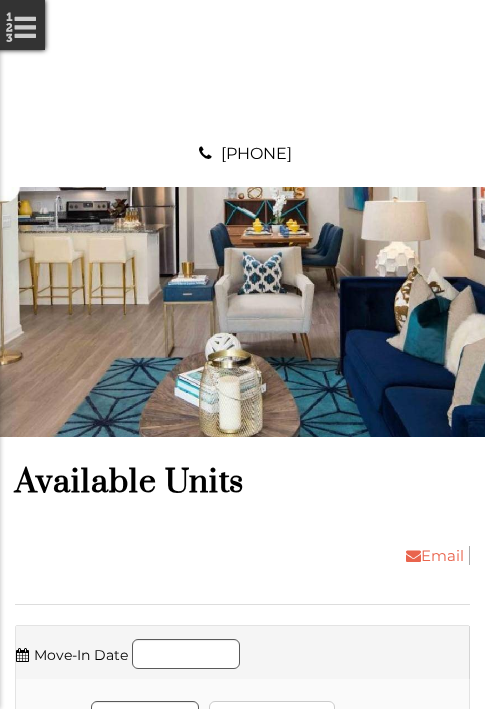 scroll, scrollTop: 0, scrollLeft: 0, axis: both 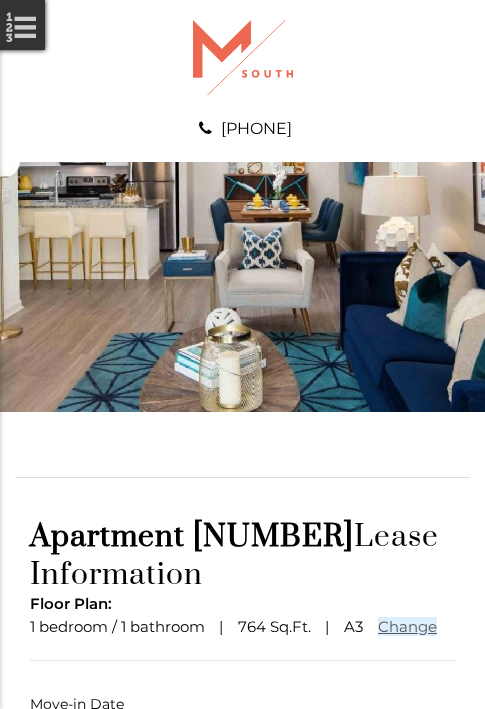 click at bounding box center [243, 791] 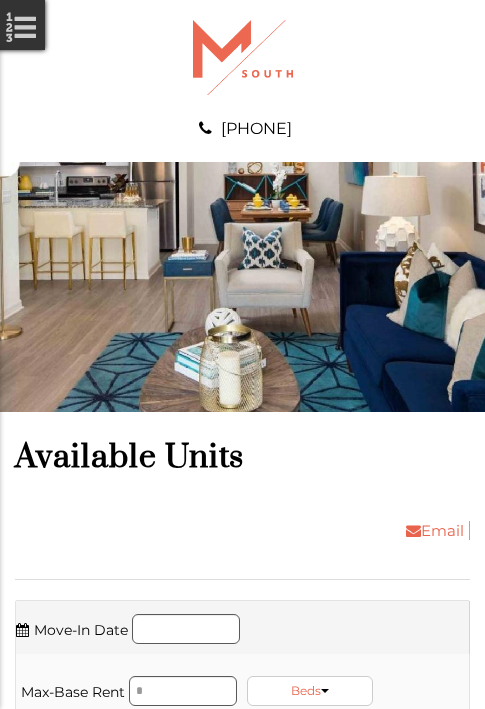 scroll, scrollTop: 0, scrollLeft: 0, axis: both 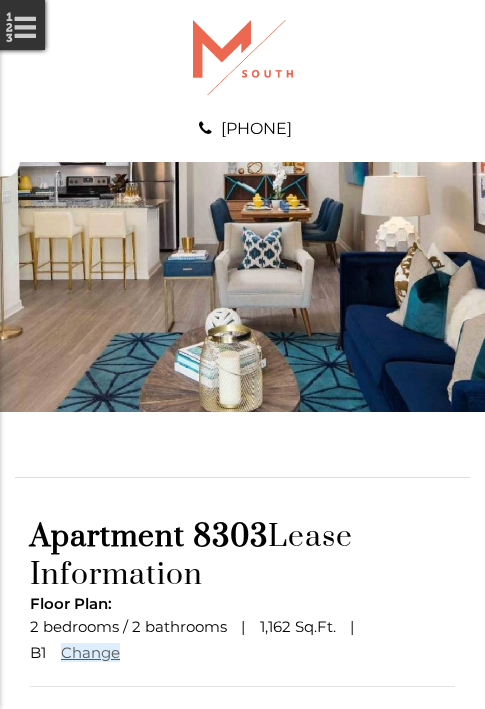 click at bounding box center [243, 817] 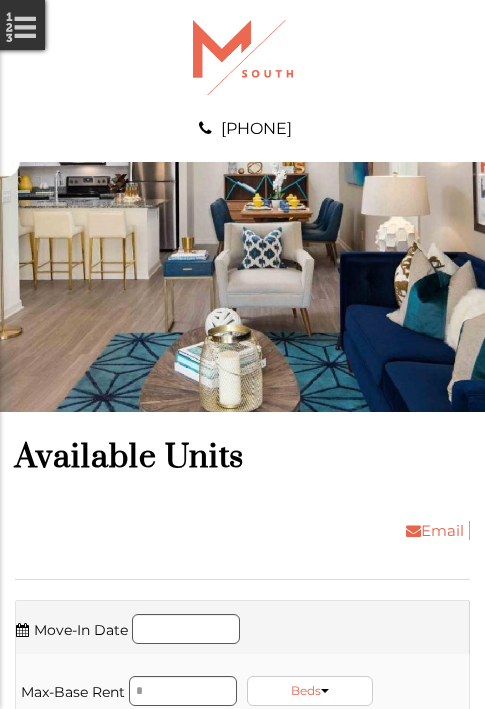 scroll, scrollTop: 0, scrollLeft: 0, axis: both 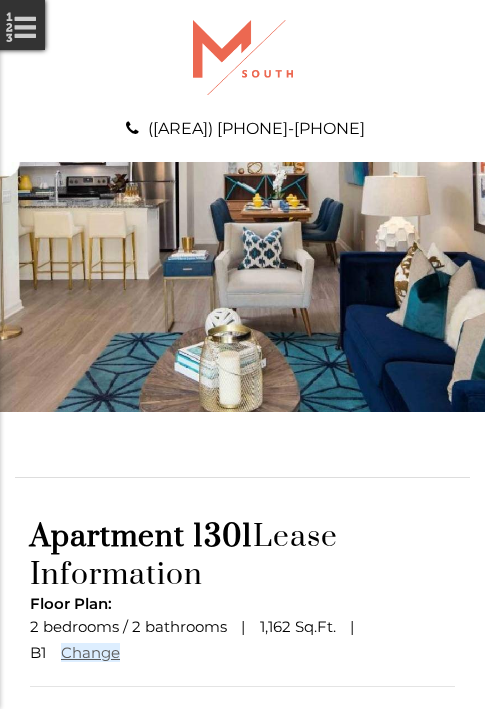 click at bounding box center (243, 817) 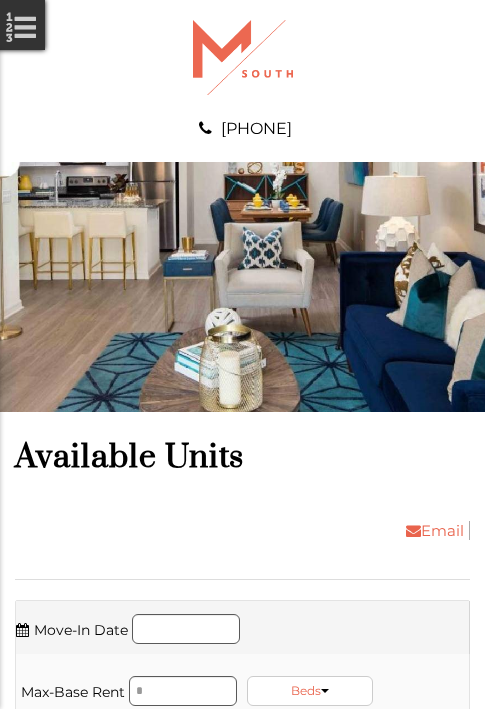 scroll, scrollTop: 0, scrollLeft: 0, axis: both 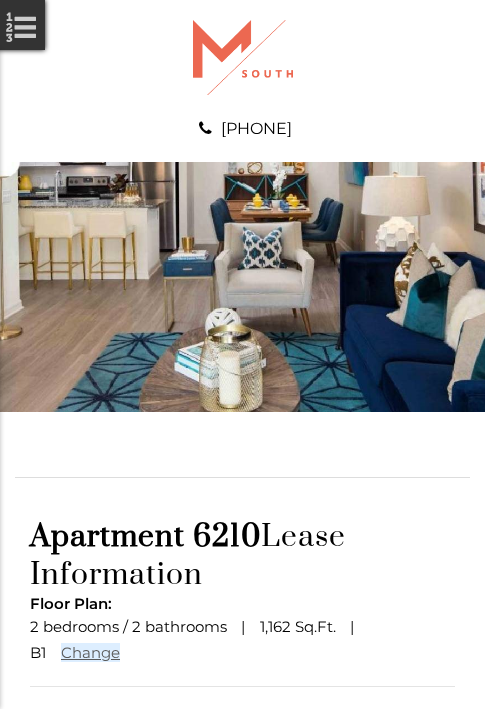 click at bounding box center (243, 817) 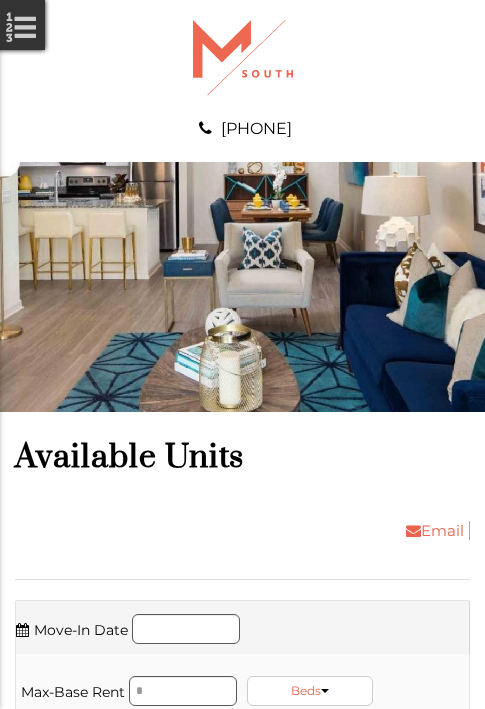 scroll, scrollTop: 0, scrollLeft: 0, axis: both 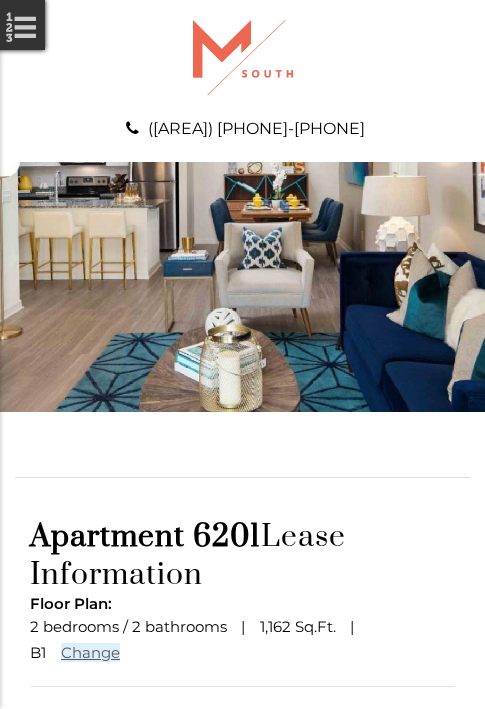 click at bounding box center [243, 817] 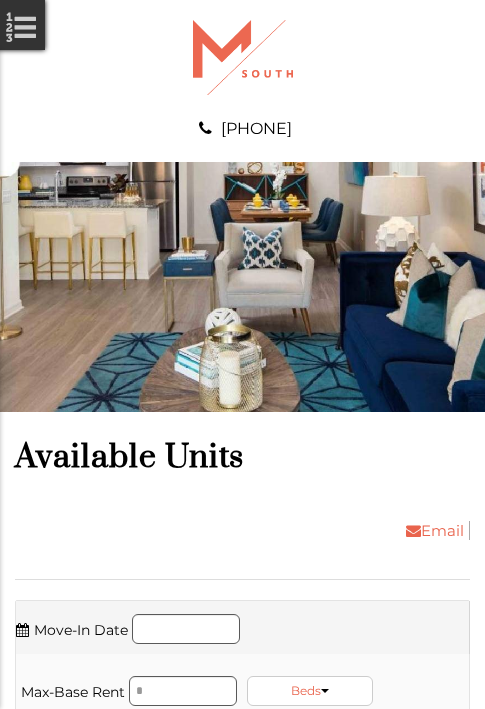scroll, scrollTop: 0, scrollLeft: 0, axis: both 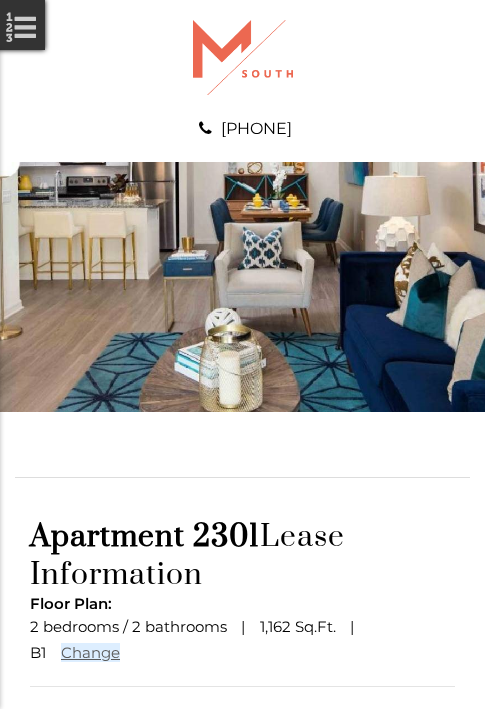 click at bounding box center [243, 817] 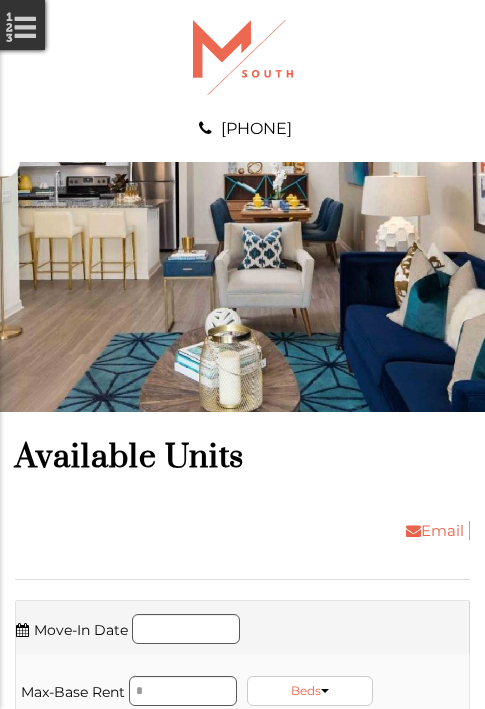 scroll, scrollTop: 0, scrollLeft: 0, axis: both 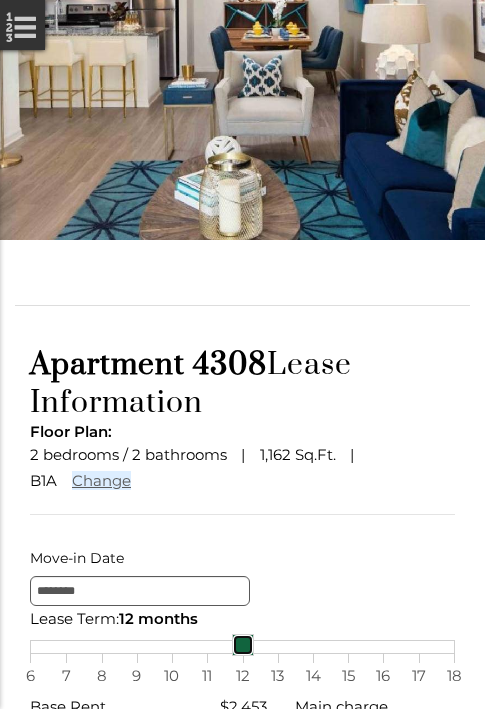 click at bounding box center [243, 645] 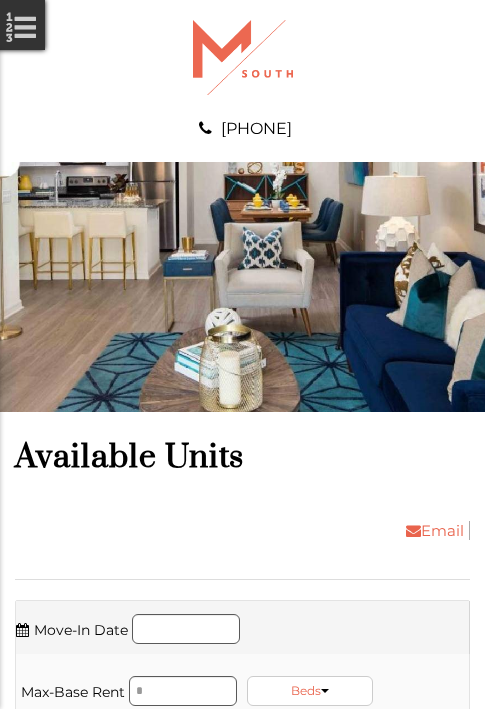 scroll, scrollTop: 0, scrollLeft: 0, axis: both 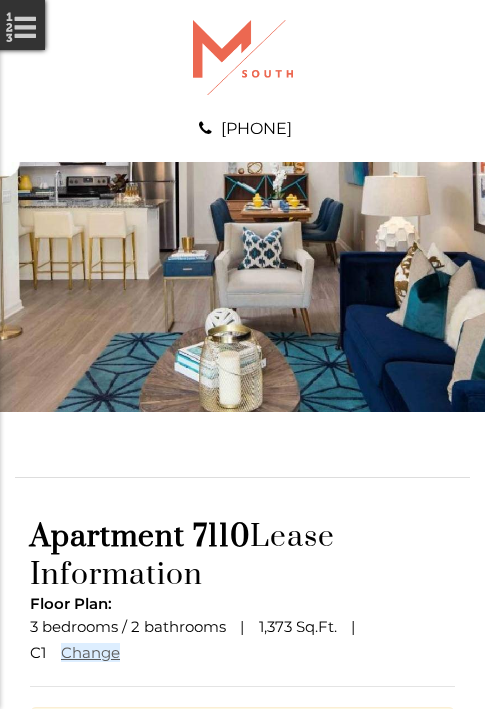 click at bounding box center (243, 912) 